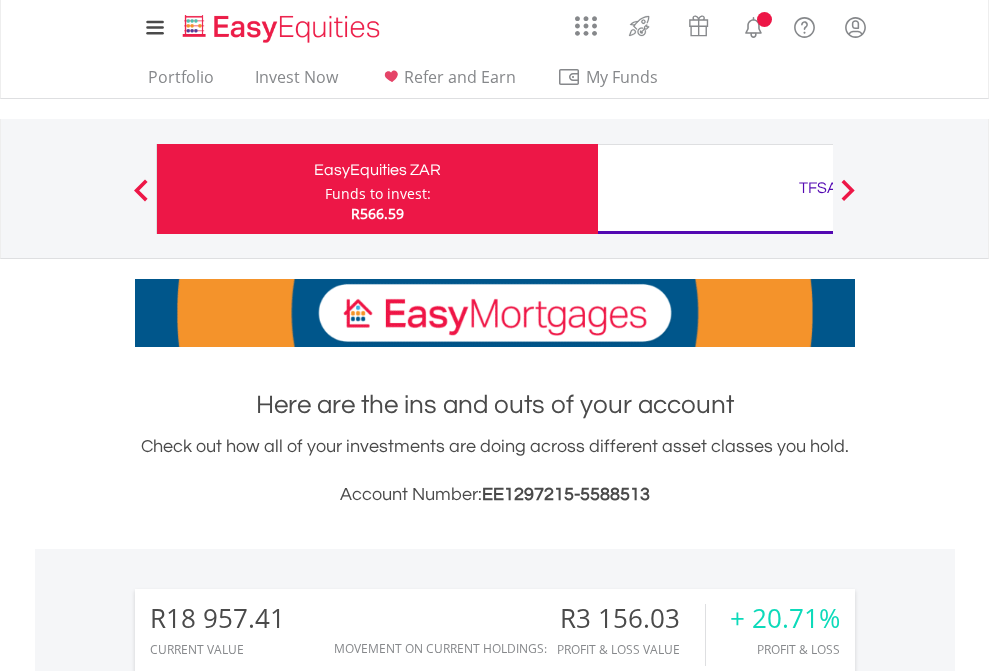 scroll, scrollTop: 0, scrollLeft: 0, axis: both 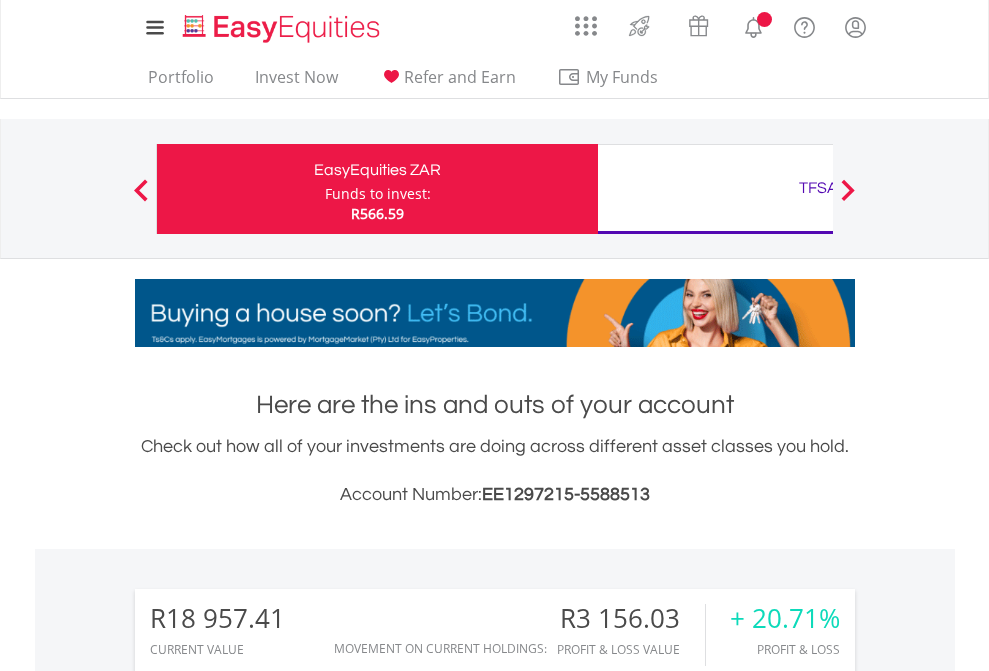 click on "Funds to invest:" at bounding box center [378, 194] 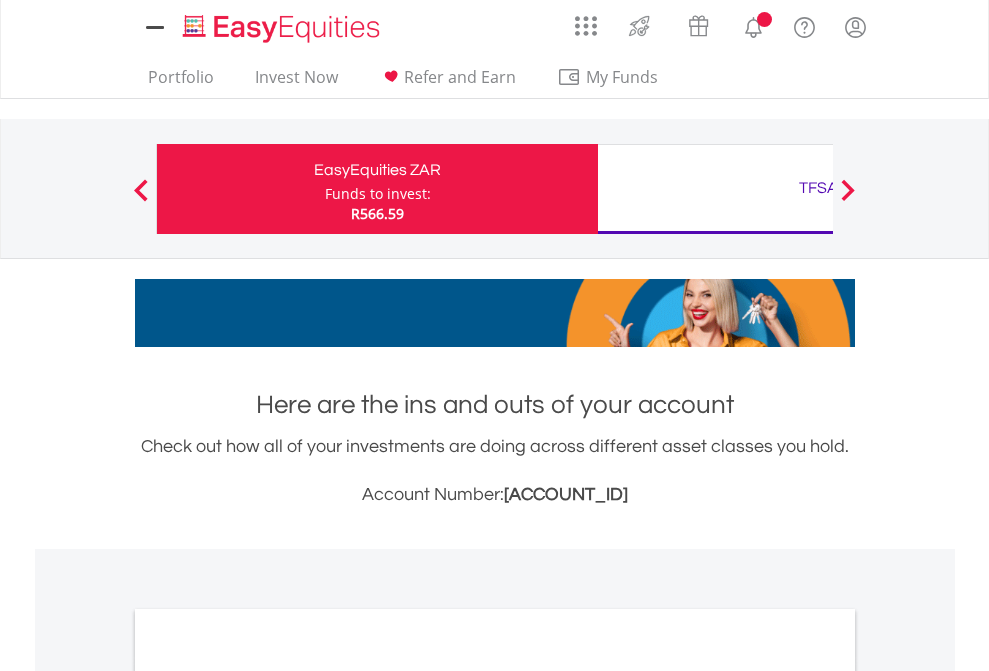 scroll, scrollTop: 0, scrollLeft: 0, axis: both 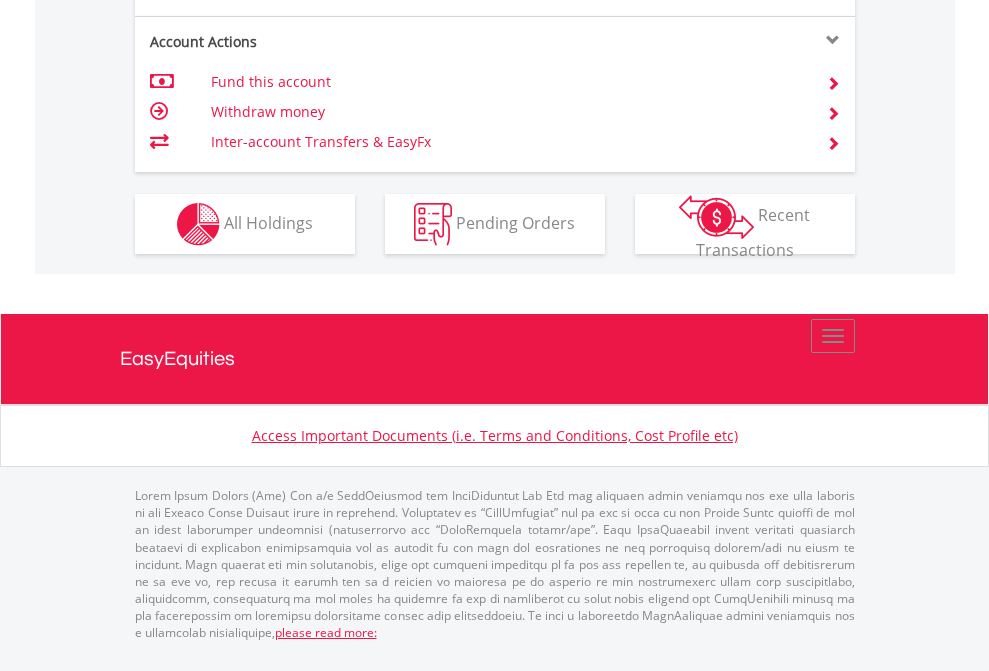 click on "Investment types" at bounding box center (706, -337) 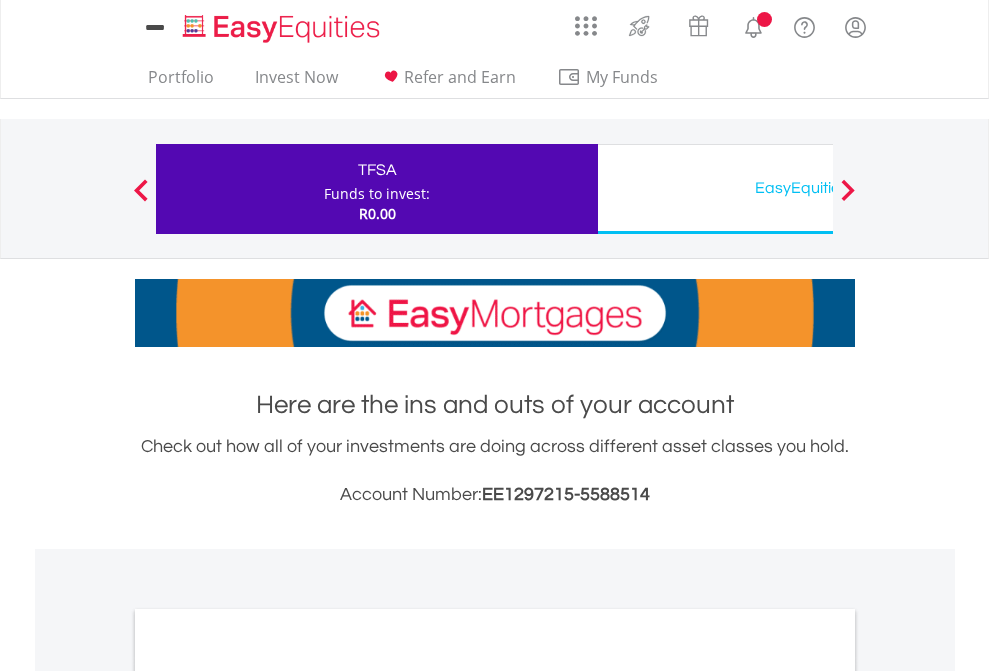 scroll, scrollTop: 0, scrollLeft: 0, axis: both 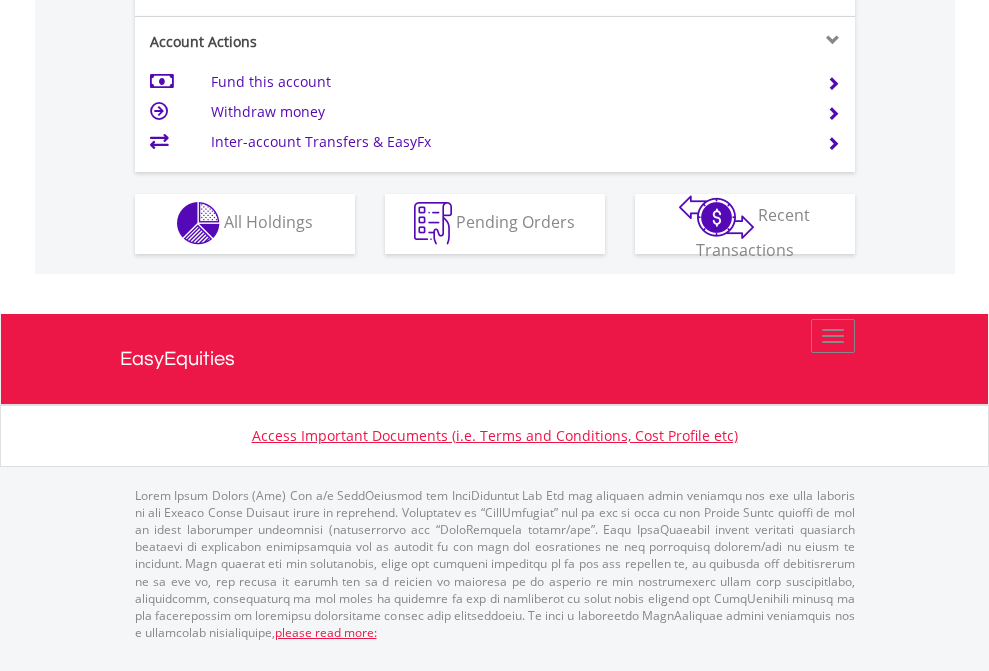 click on "Investment types" at bounding box center (706, -353) 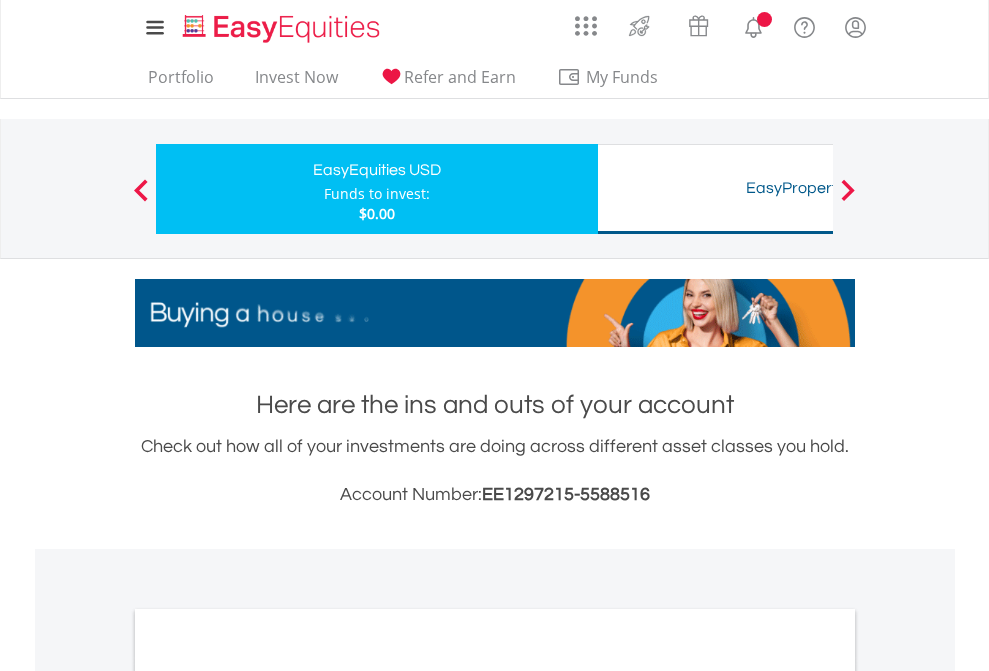 scroll, scrollTop: 0, scrollLeft: 0, axis: both 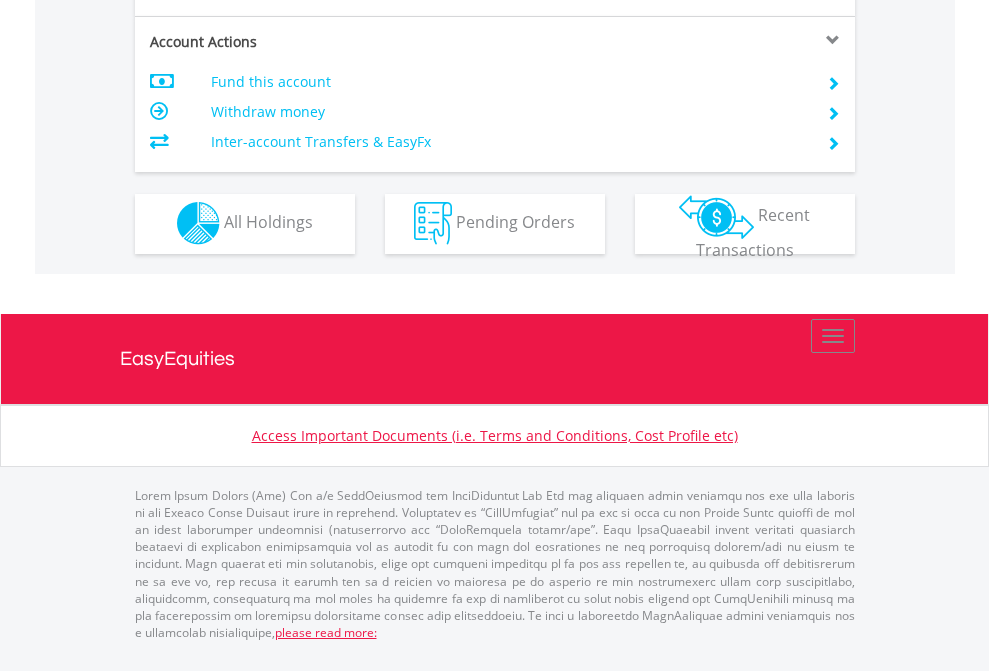 click on "Investment types" at bounding box center (706, -353) 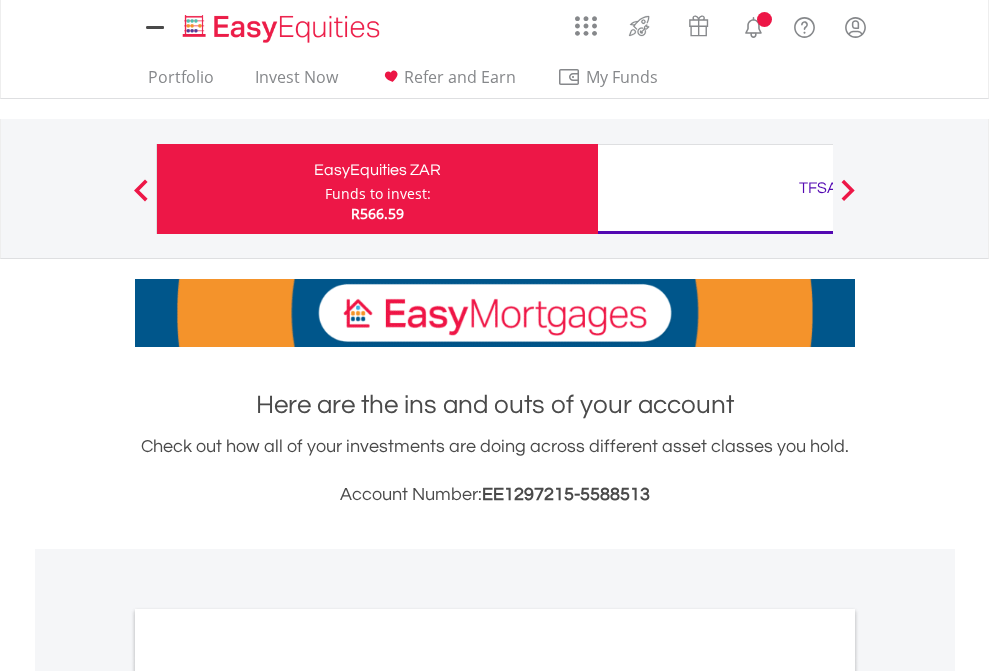 scroll, scrollTop: 0, scrollLeft: 0, axis: both 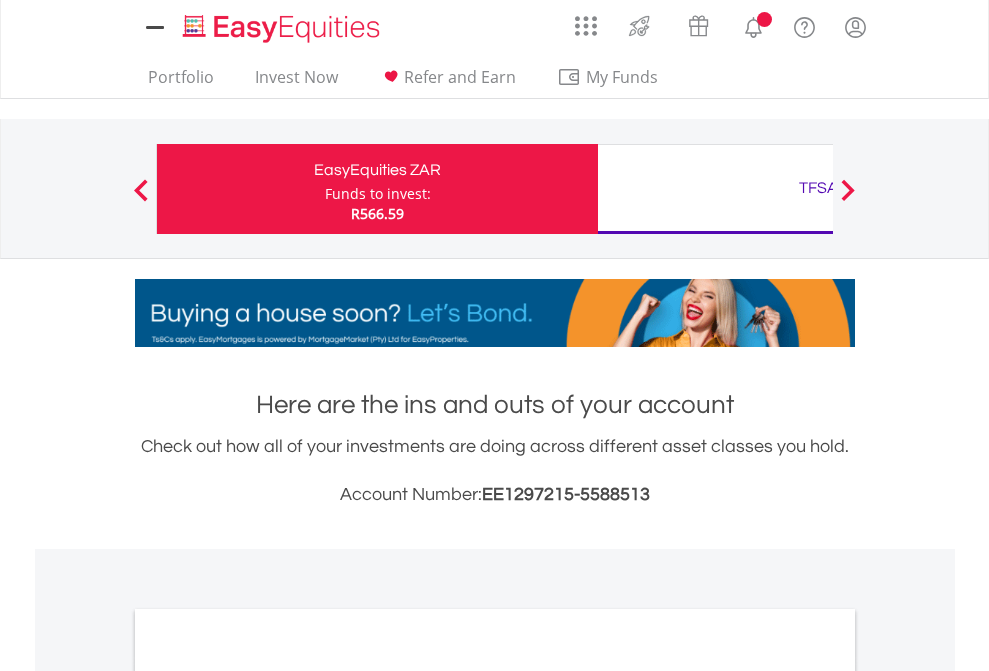 click on "All Holdings" at bounding box center (268, 1096) 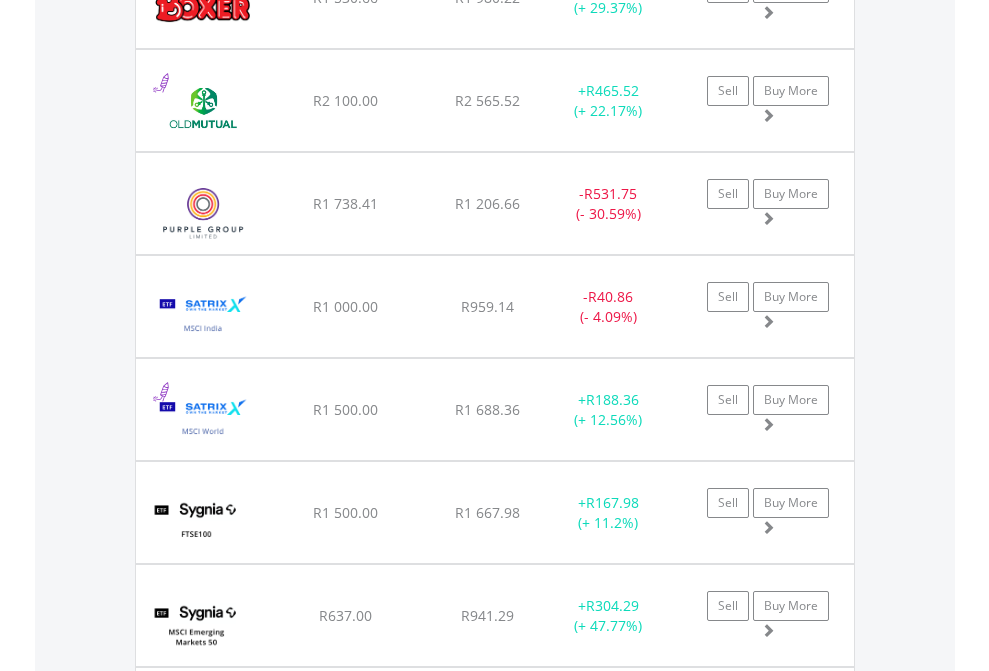 scroll, scrollTop: 2345, scrollLeft: 0, axis: vertical 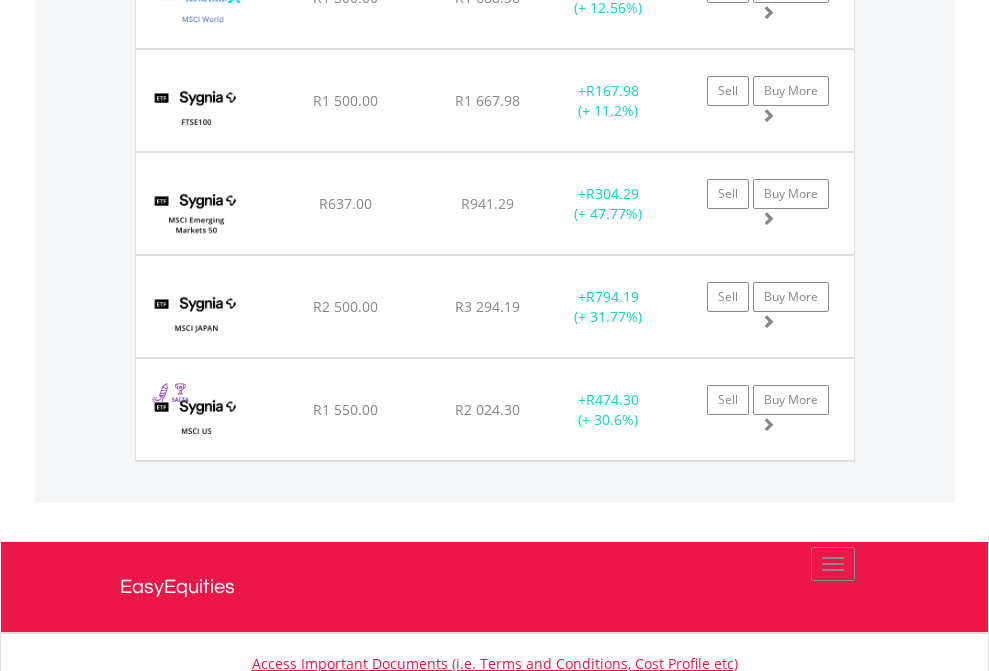 click on "TFSA" at bounding box center [818, -2157] 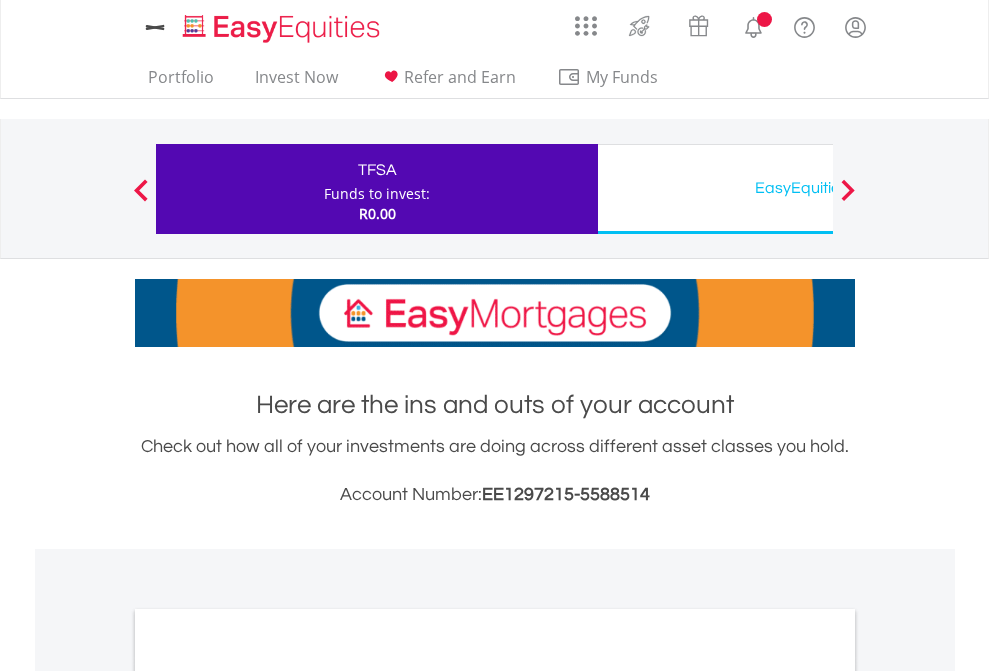 scroll, scrollTop: 0, scrollLeft: 0, axis: both 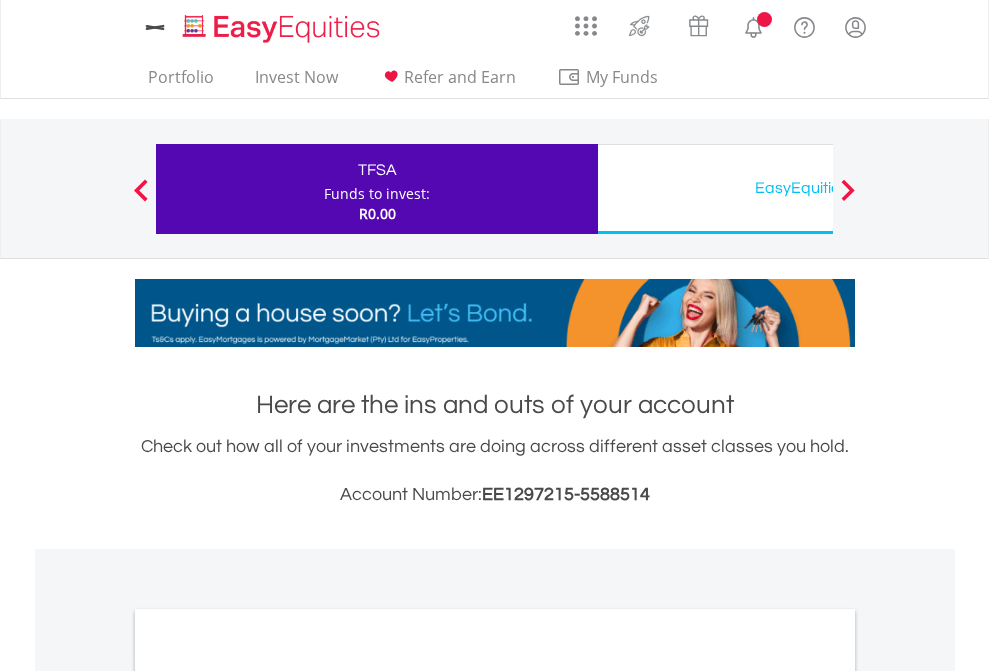 click on "All Holdings" at bounding box center [268, 1096] 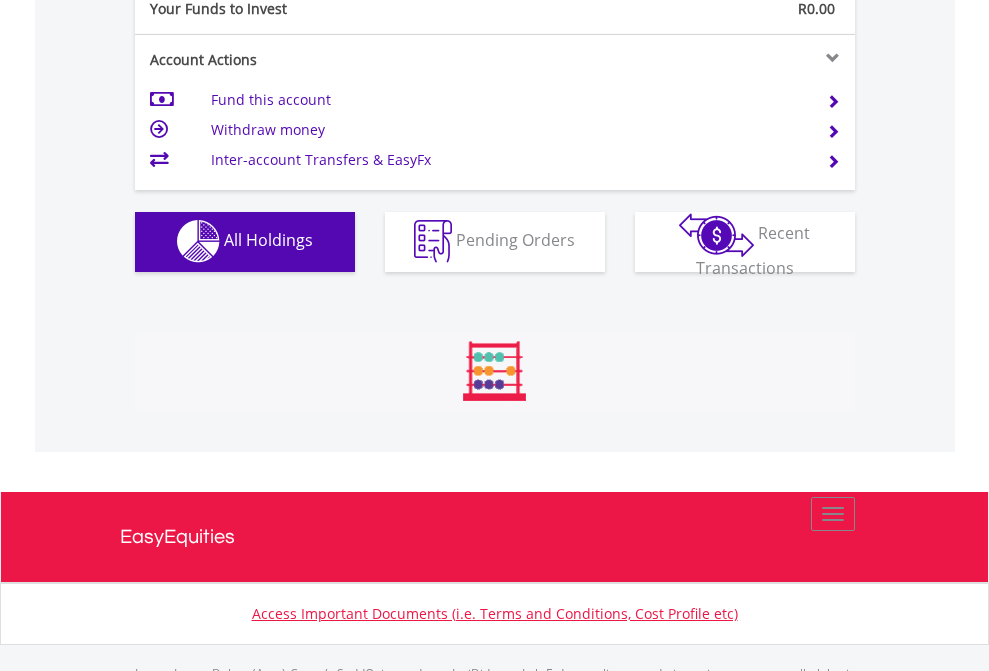 scroll, scrollTop: 999808, scrollLeft: 999687, axis: both 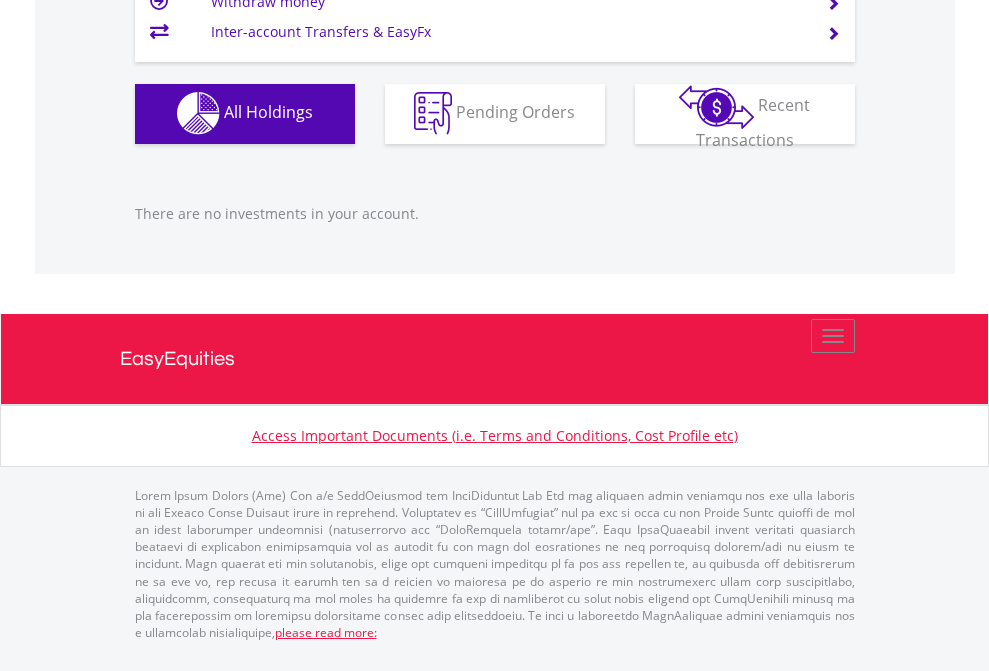 click on "EasyEquities USD" at bounding box center (818, -1142) 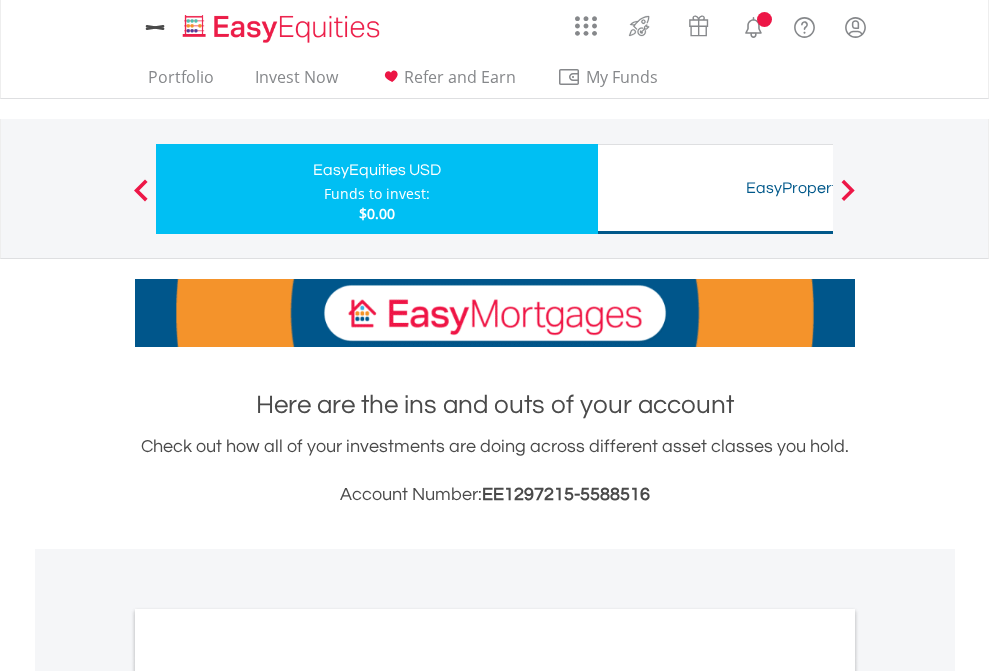 scroll, scrollTop: 0, scrollLeft: 0, axis: both 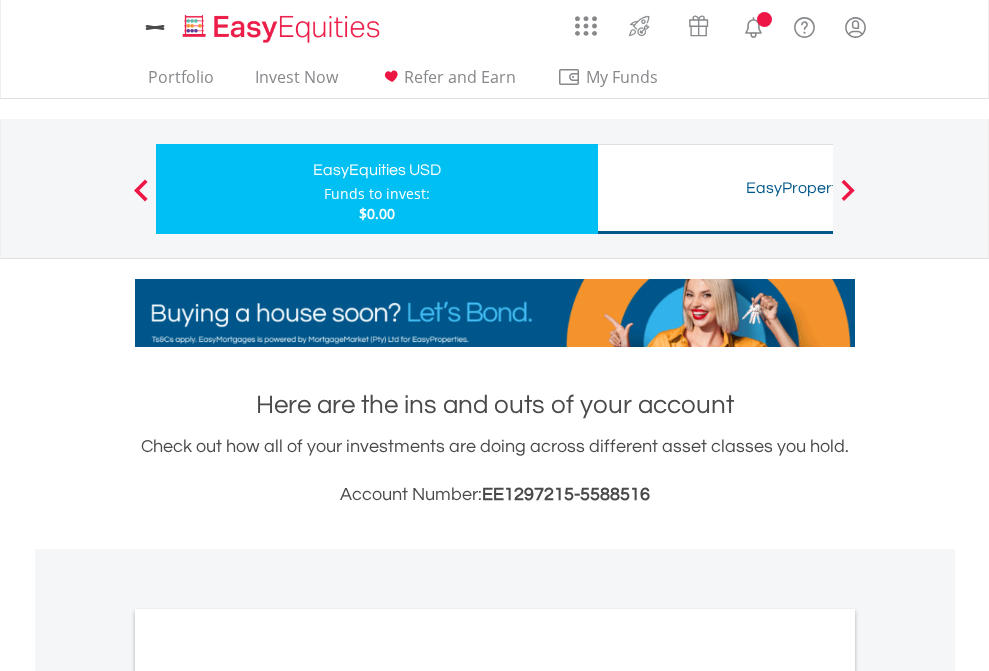 click on "All Holdings" at bounding box center [268, 1096] 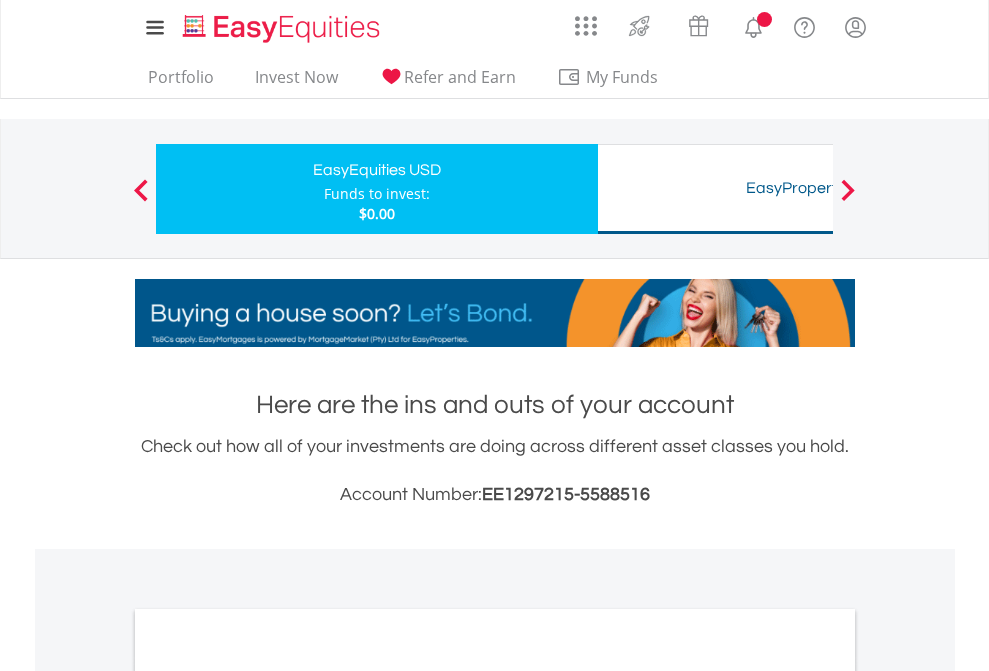 scroll, scrollTop: 1202, scrollLeft: 0, axis: vertical 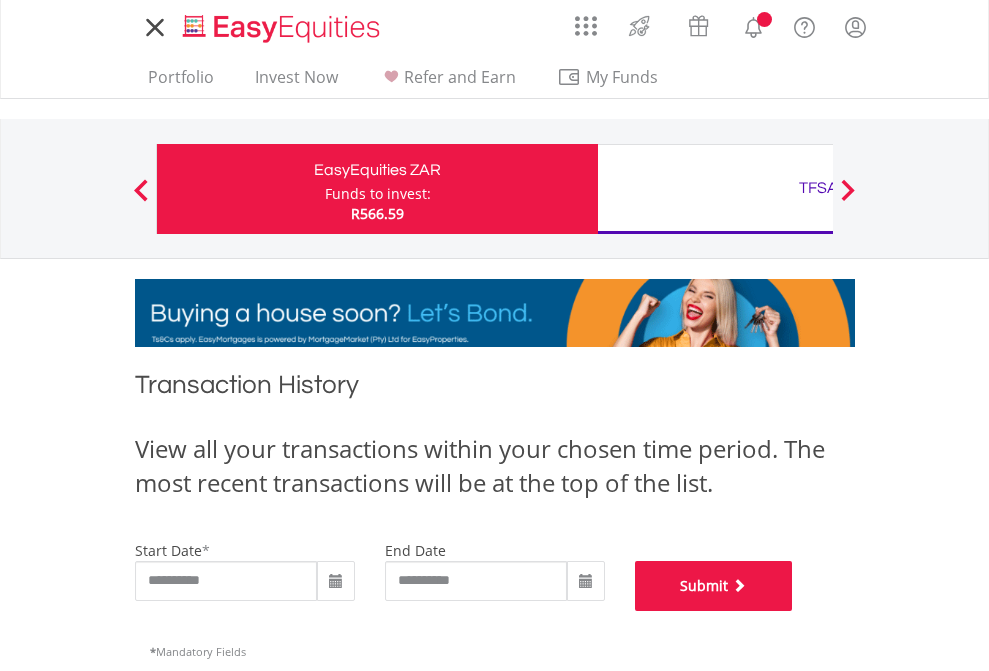 click on "Submit" at bounding box center [714, 586] 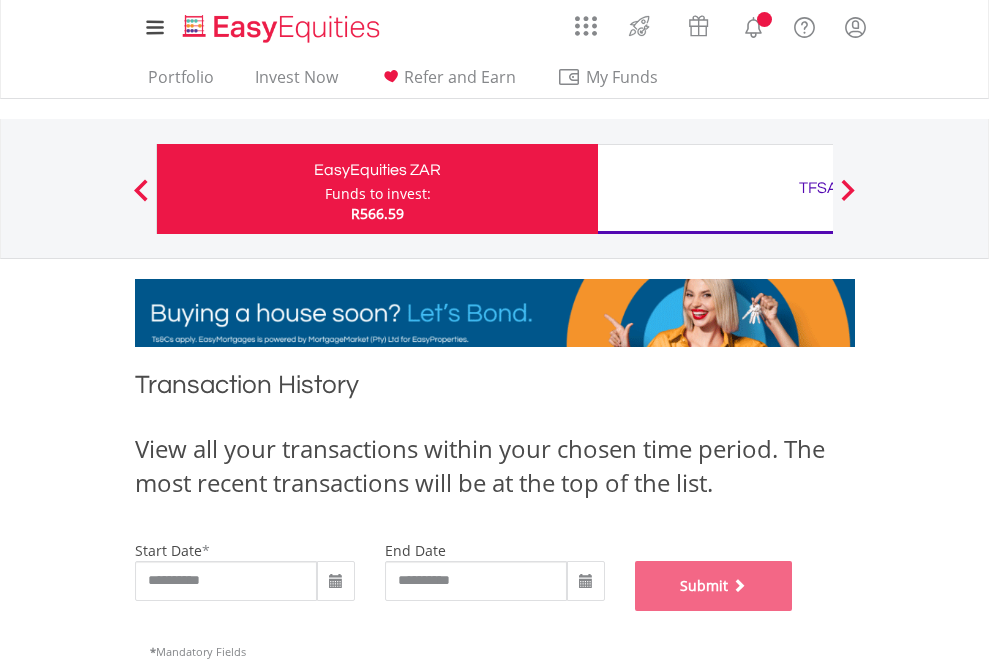 scroll, scrollTop: 811, scrollLeft: 0, axis: vertical 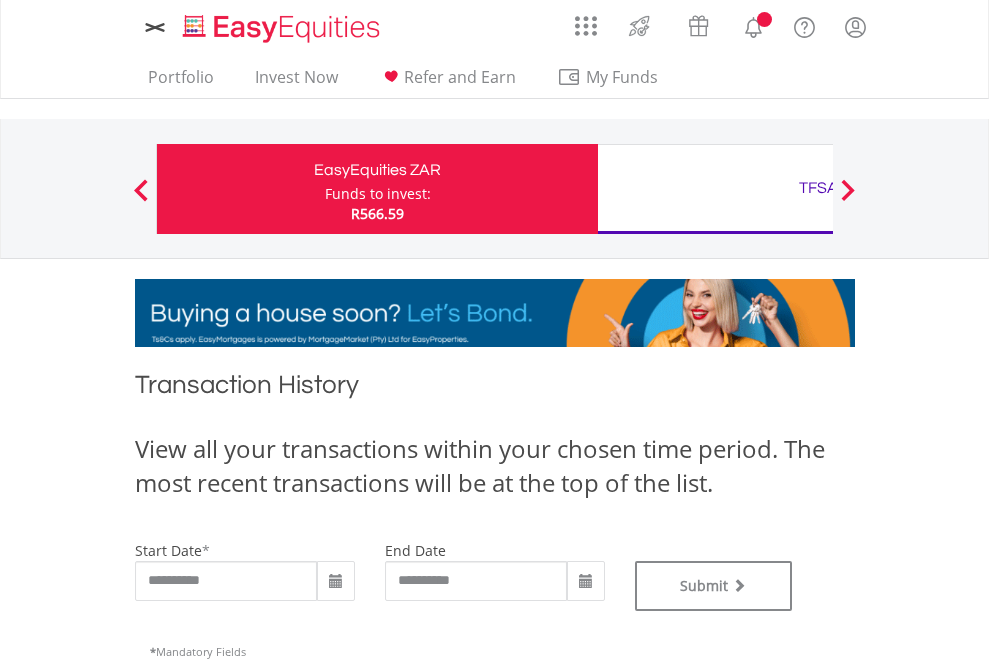 click on "TFSA" at bounding box center [818, 188] 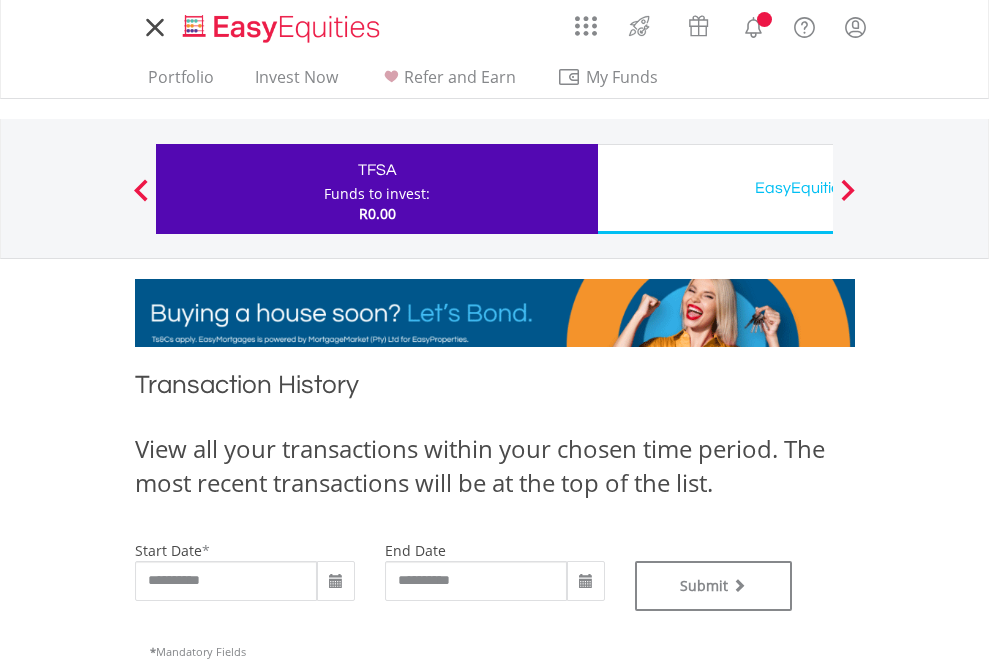 scroll, scrollTop: 0, scrollLeft: 0, axis: both 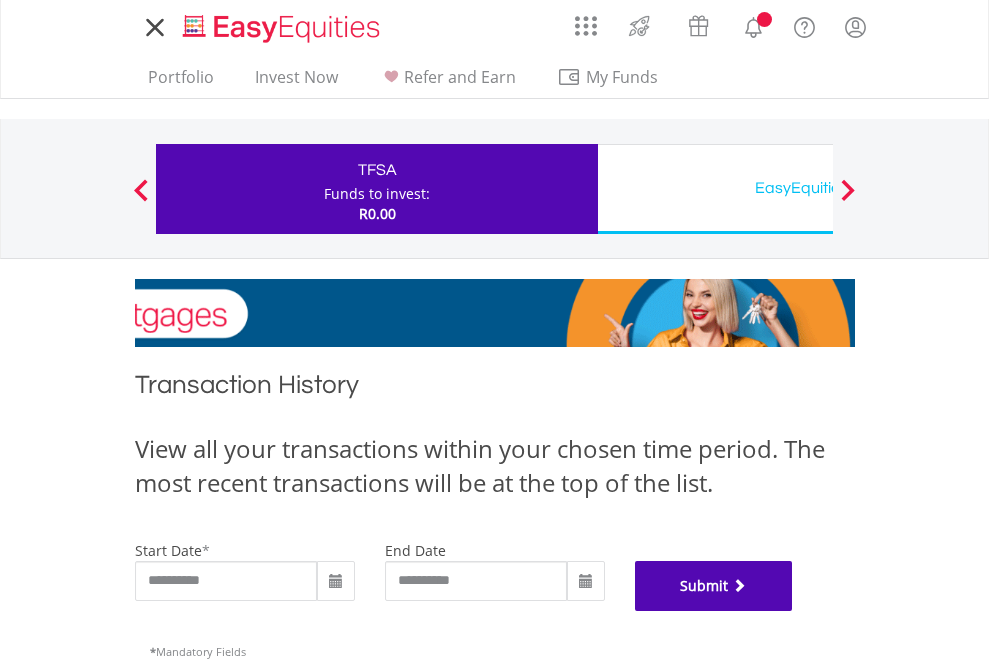 click on "Submit" at bounding box center [714, 586] 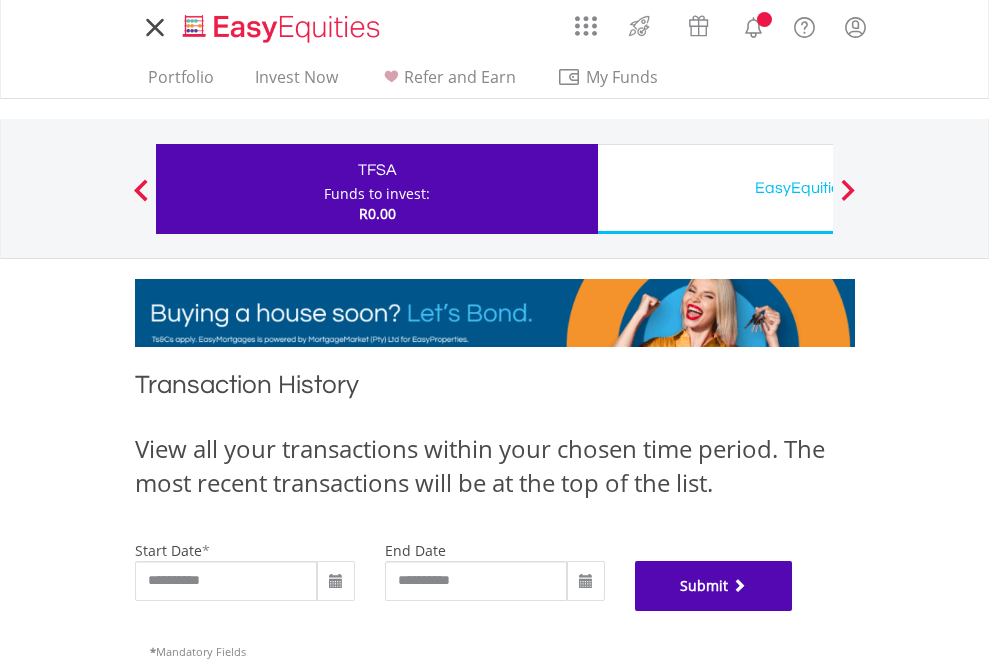scroll, scrollTop: 811, scrollLeft: 0, axis: vertical 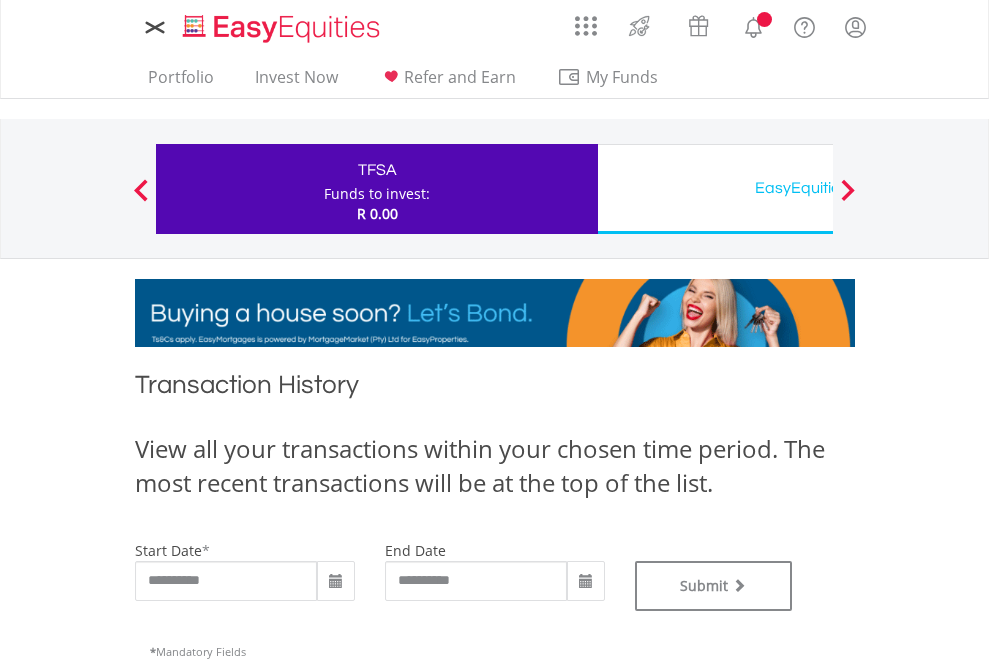click on "EasyEquities USD" at bounding box center [818, 188] 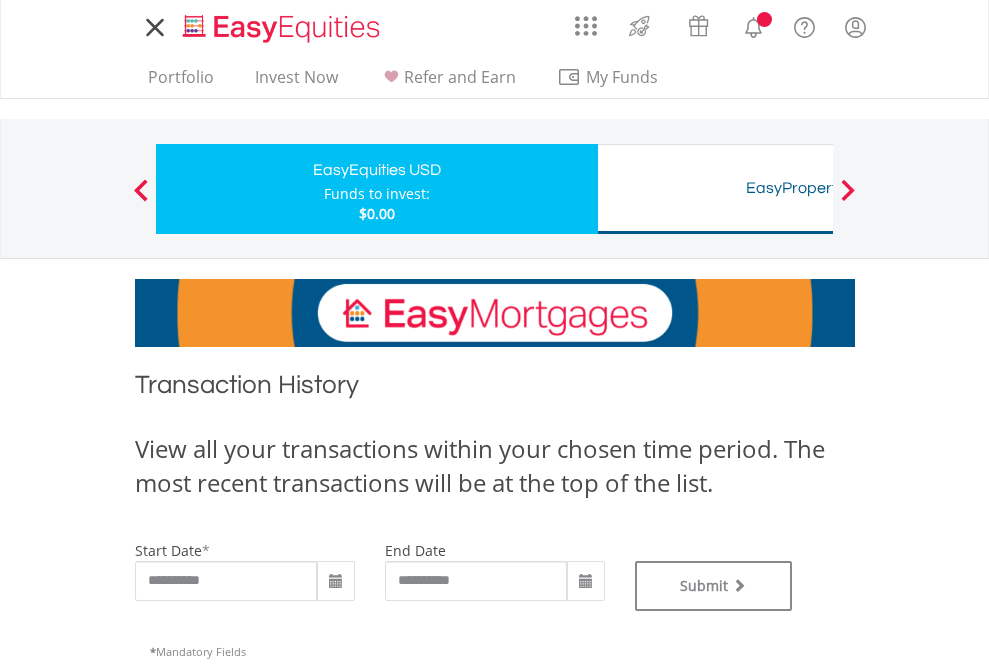 scroll, scrollTop: 0, scrollLeft: 0, axis: both 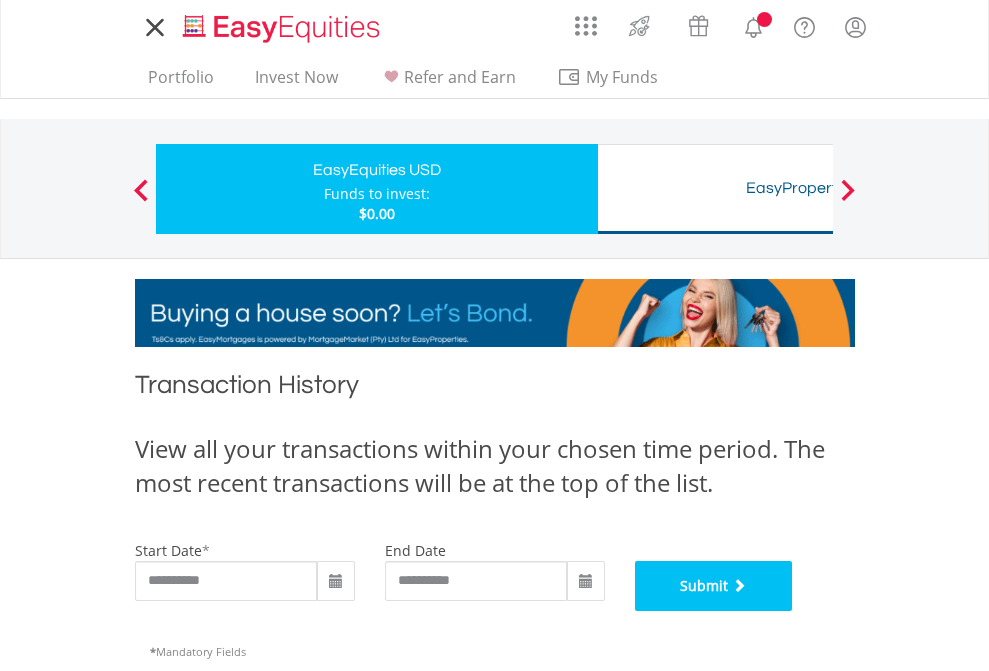 click on "Submit" at bounding box center (714, 586) 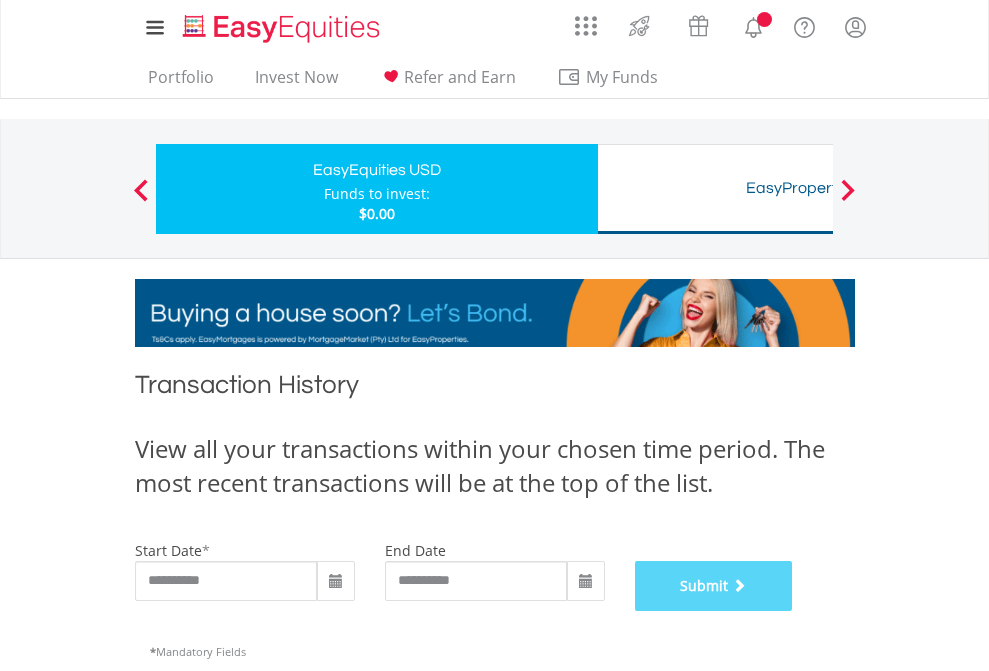 scroll, scrollTop: 811, scrollLeft: 0, axis: vertical 